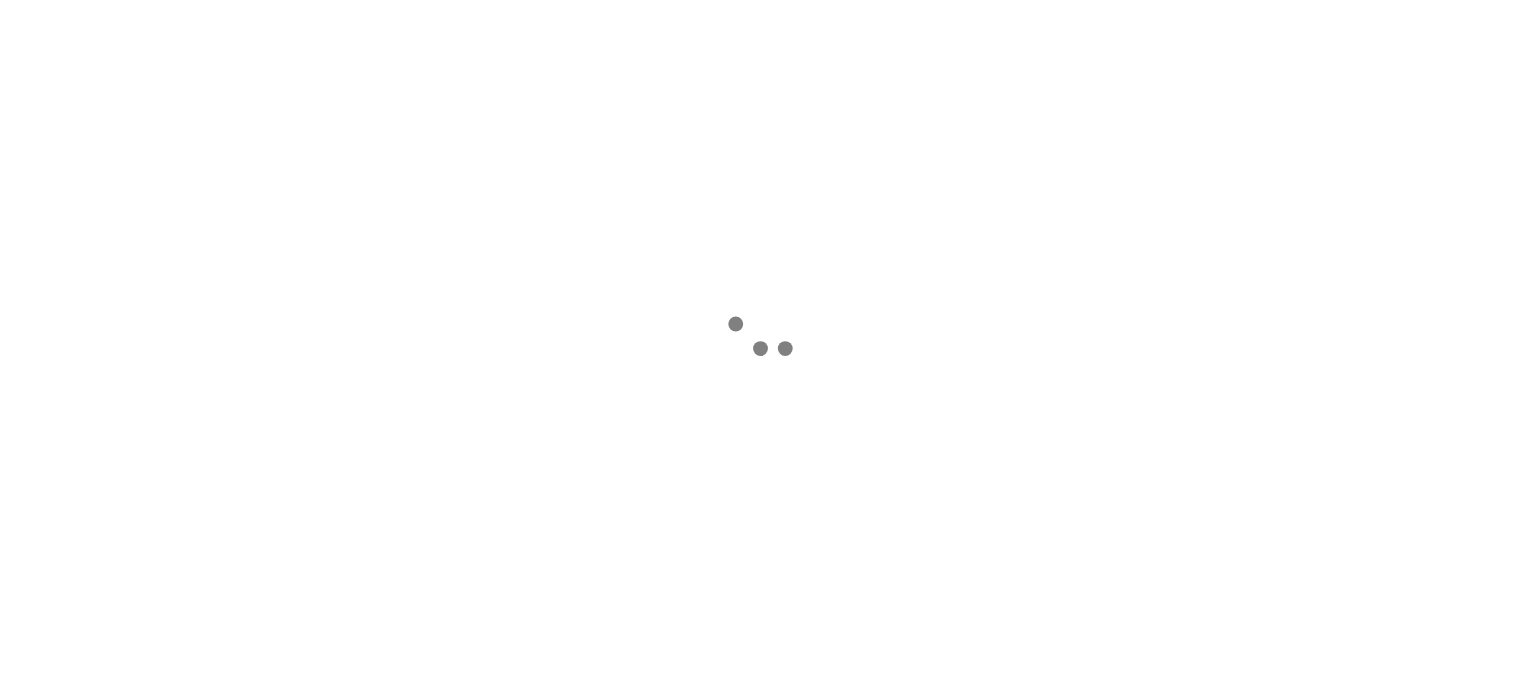 scroll, scrollTop: 0, scrollLeft: 0, axis: both 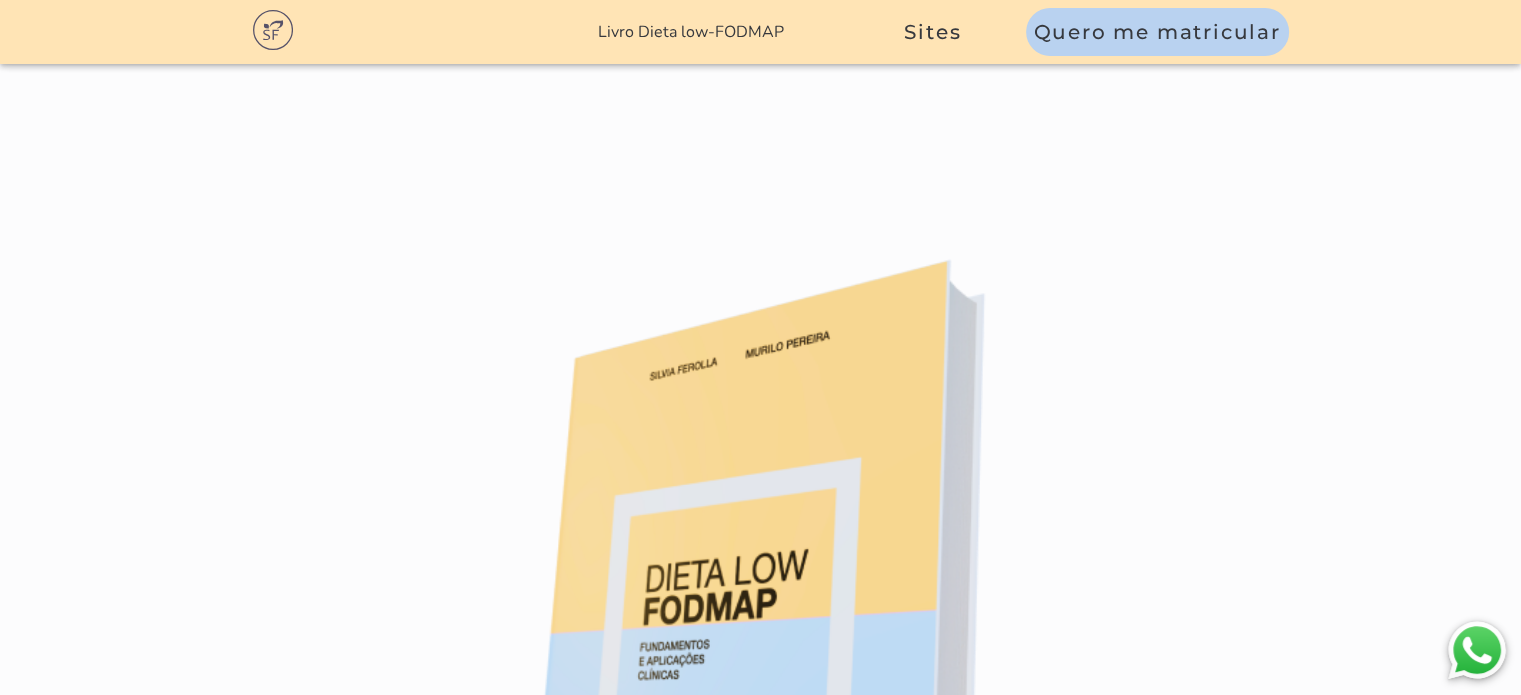 click on "Acessar site do livro" at bounding box center (761, 1574) 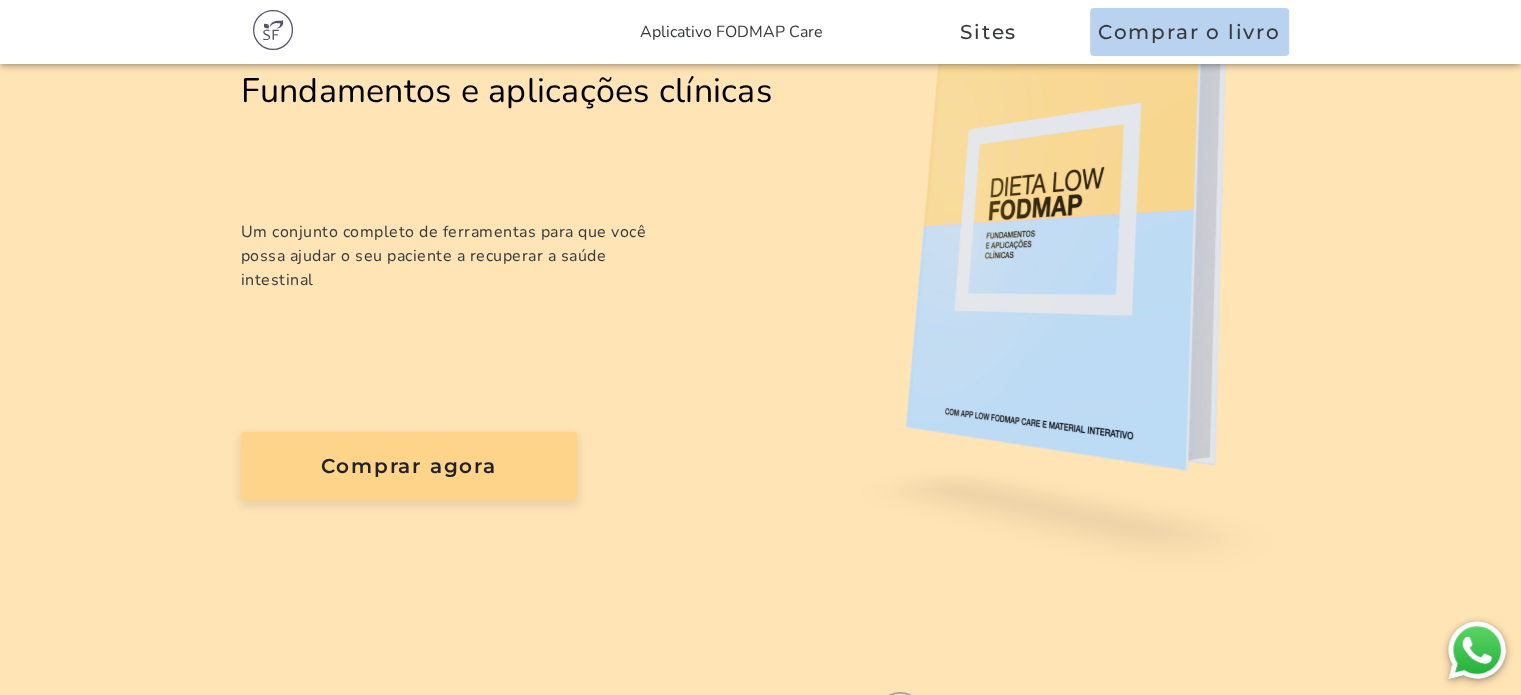 scroll, scrollTop: 300, scrollLeft: 0, axis: vertical 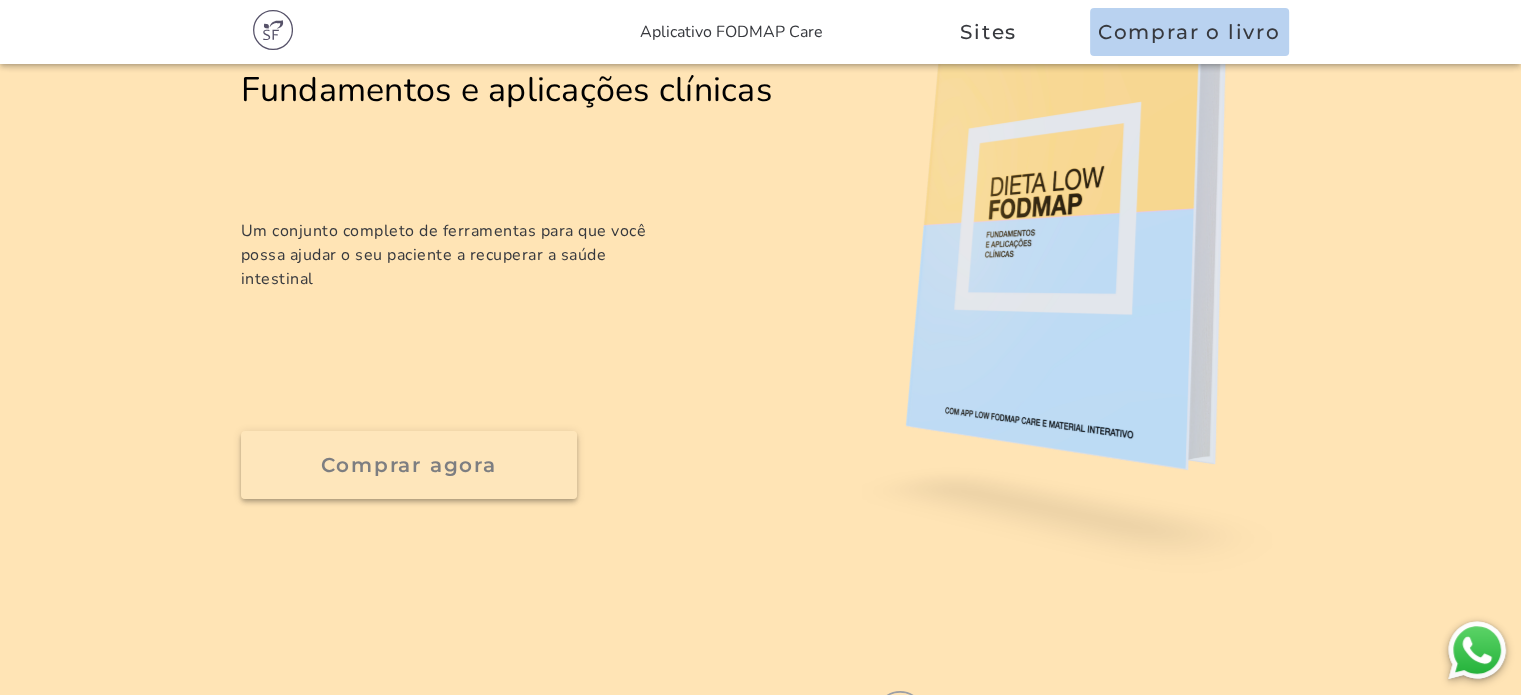 click on "Comprar agora" at bounding box center [0, 0] 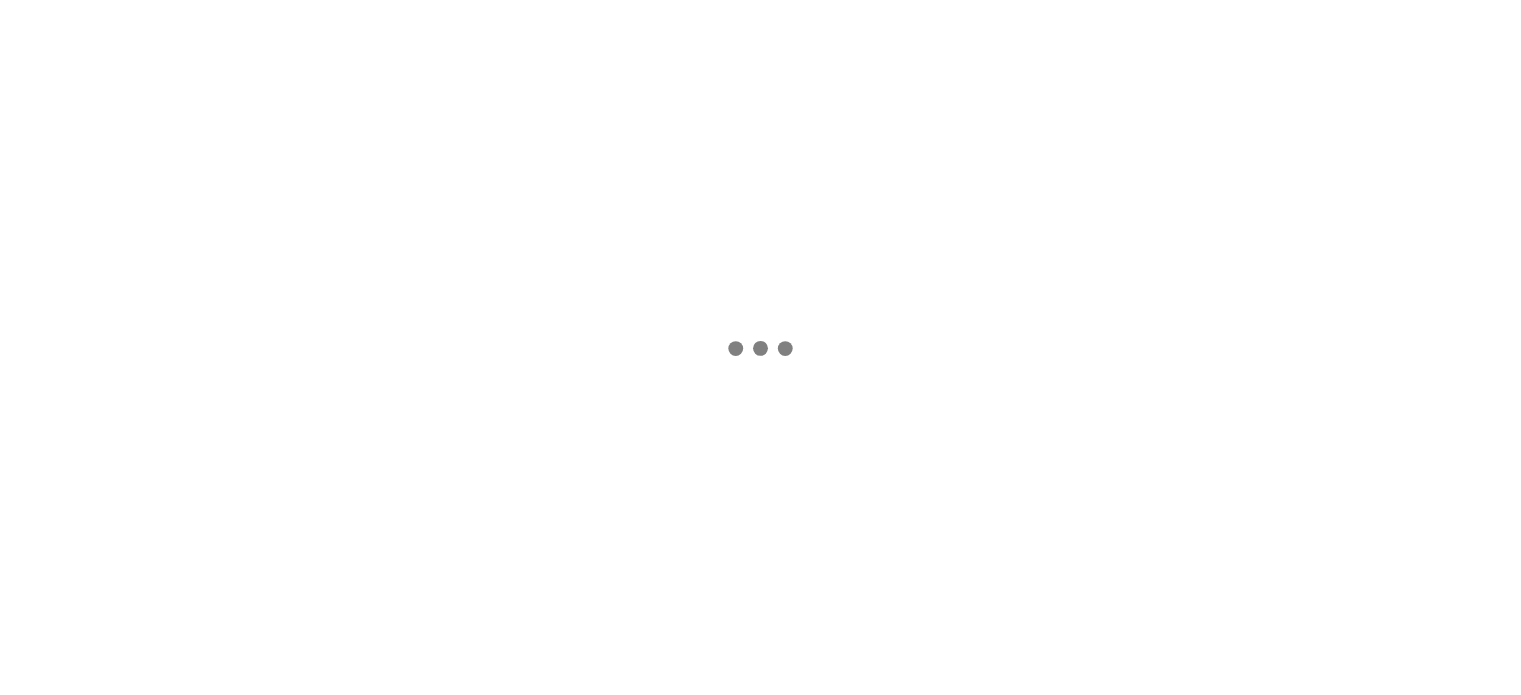 scroll, scrollTop: 0, scrollLeft: 0, axis: both 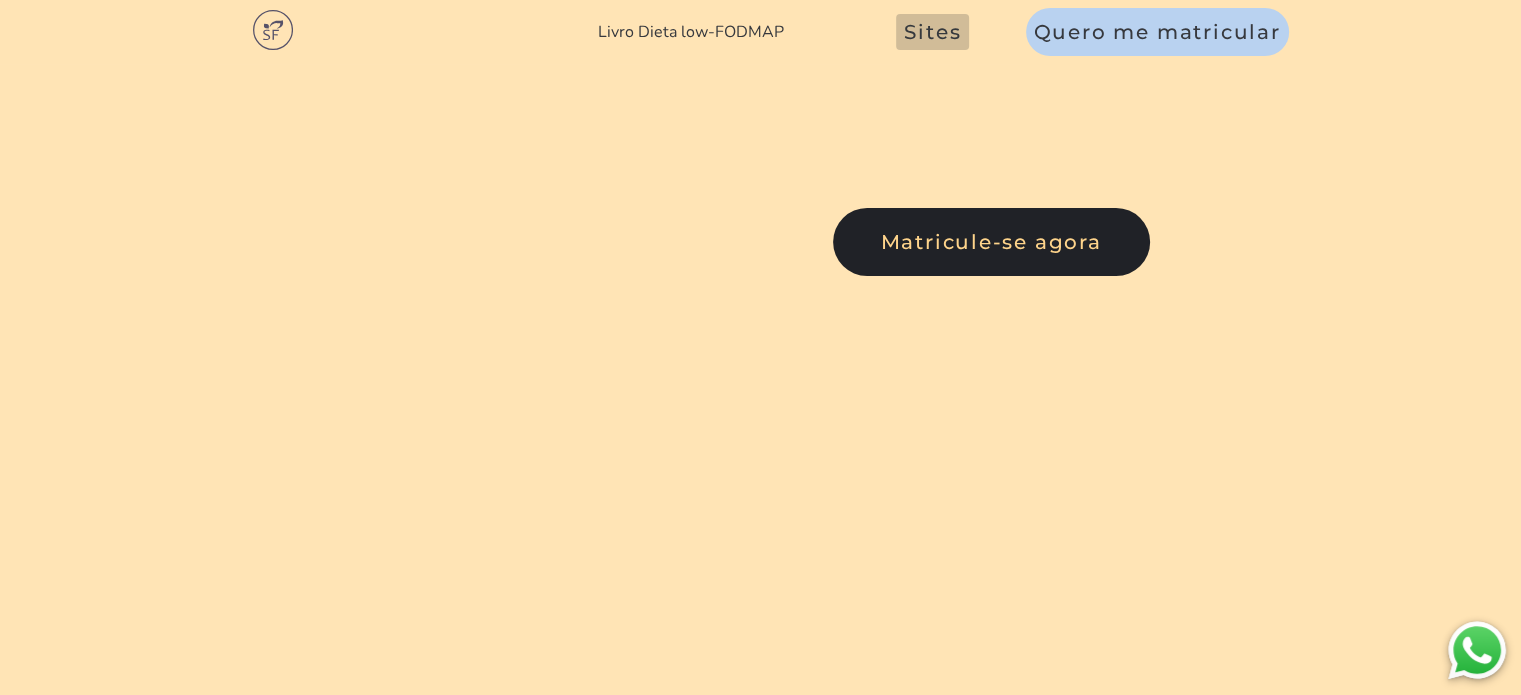 click on "Sites" at bounding box center (932, 32) 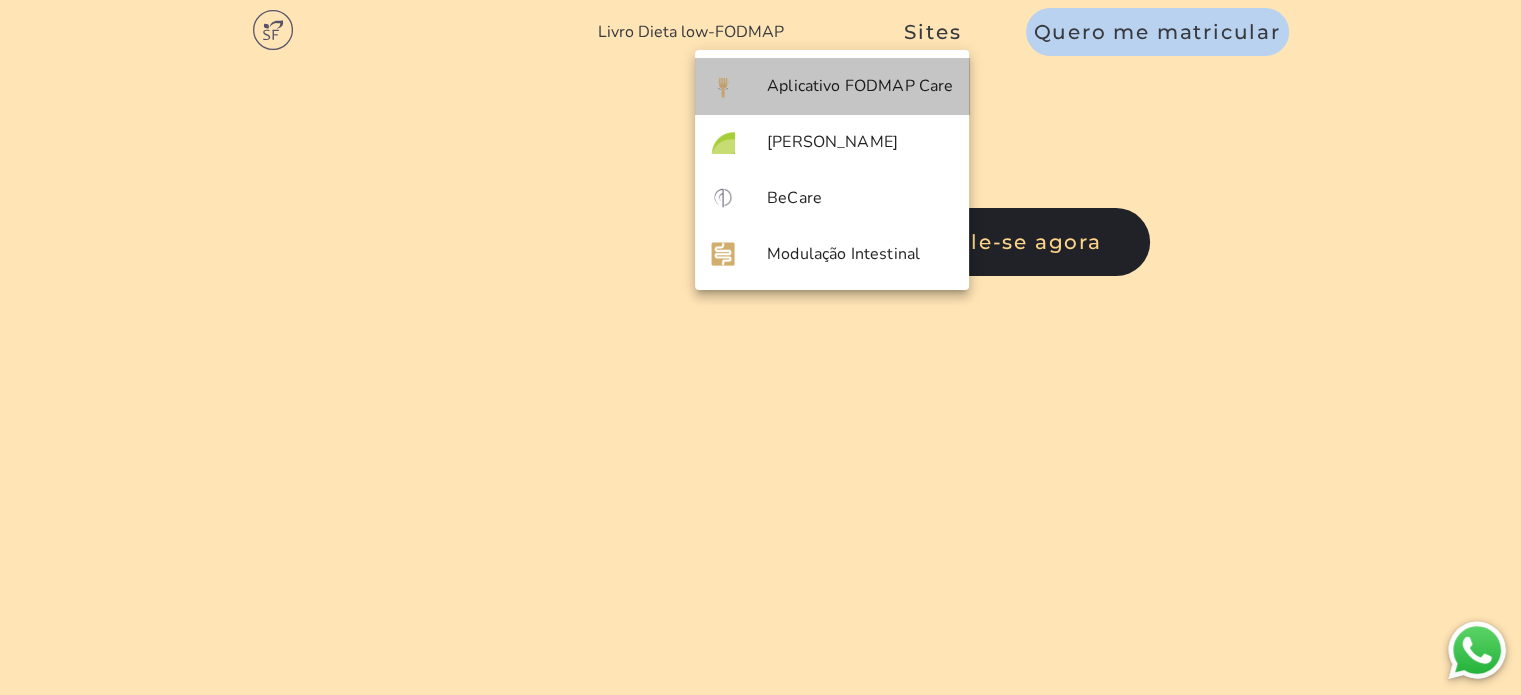 click on "Aplicativo FODMAP Care" at bounding box center [0, 0] 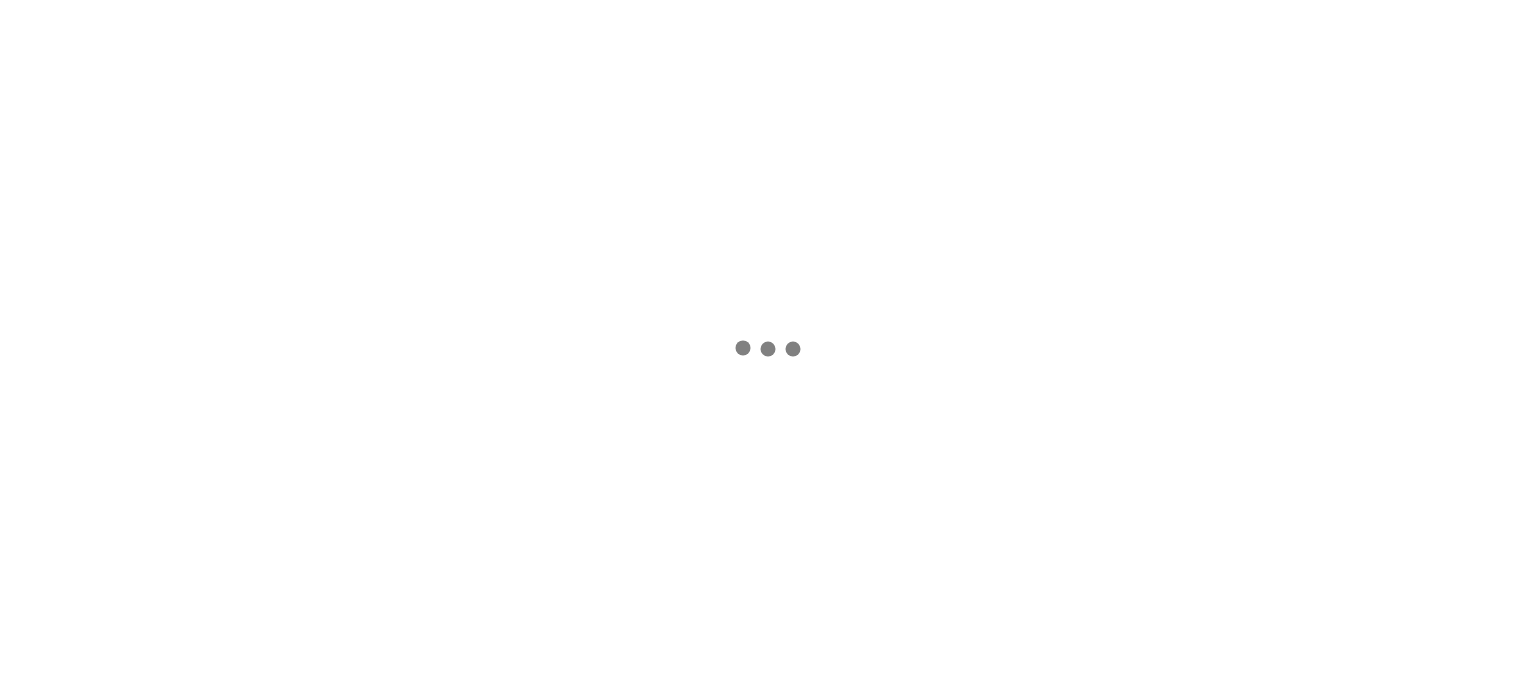 scroll, scrollTop: 0, scrollLeft: 0, axis: both 